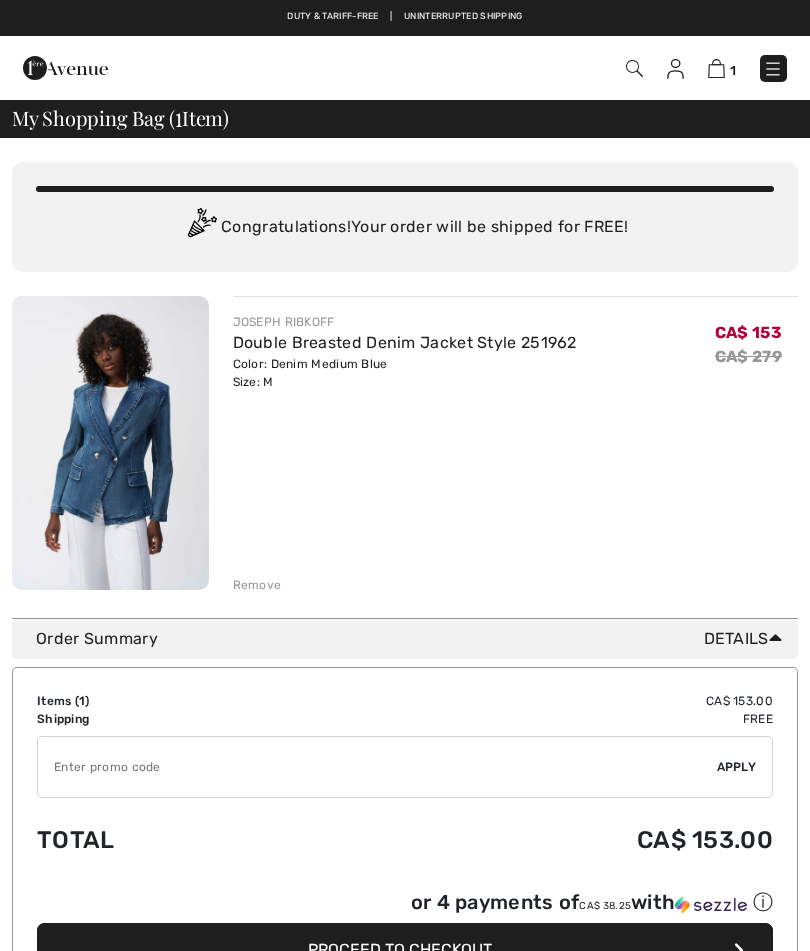 scroll, scrollTop: 0, scrollLeft: 0, axis: both 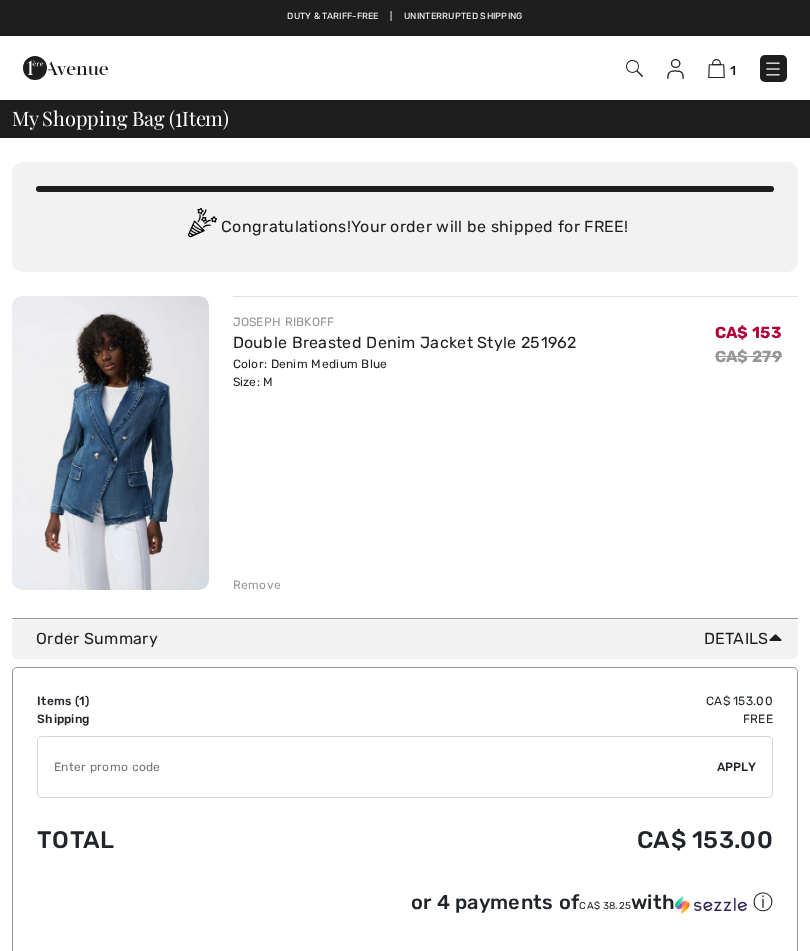 click at bounding box center [773, 69] 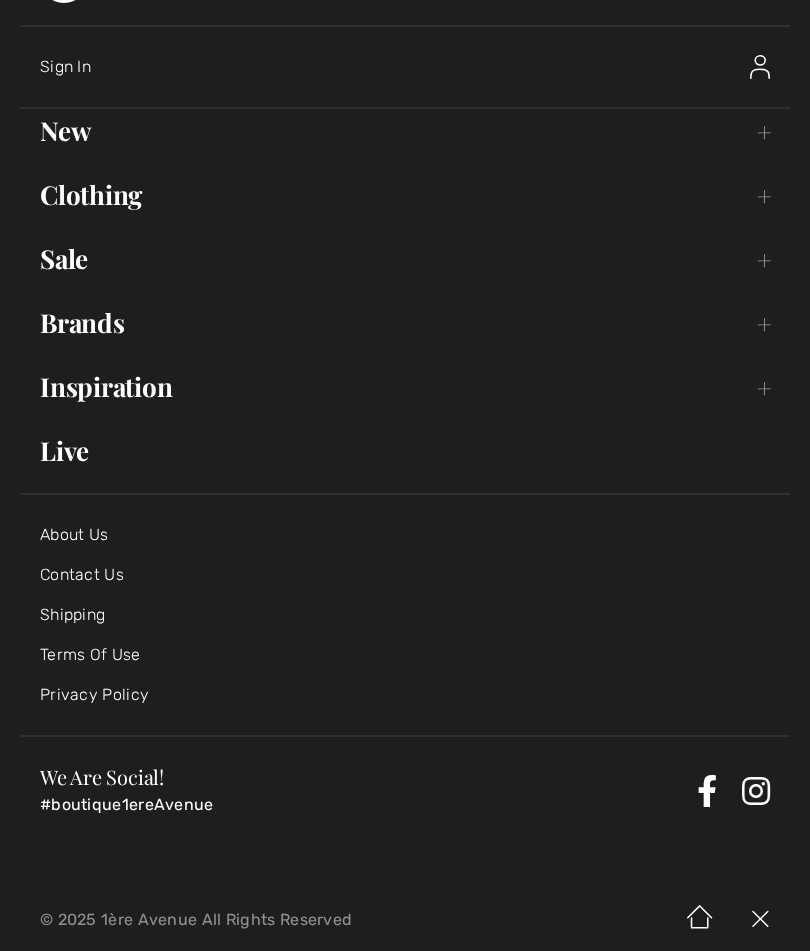 scroll, scrollTop: 64, scrollLeft: 0, axis: vertical 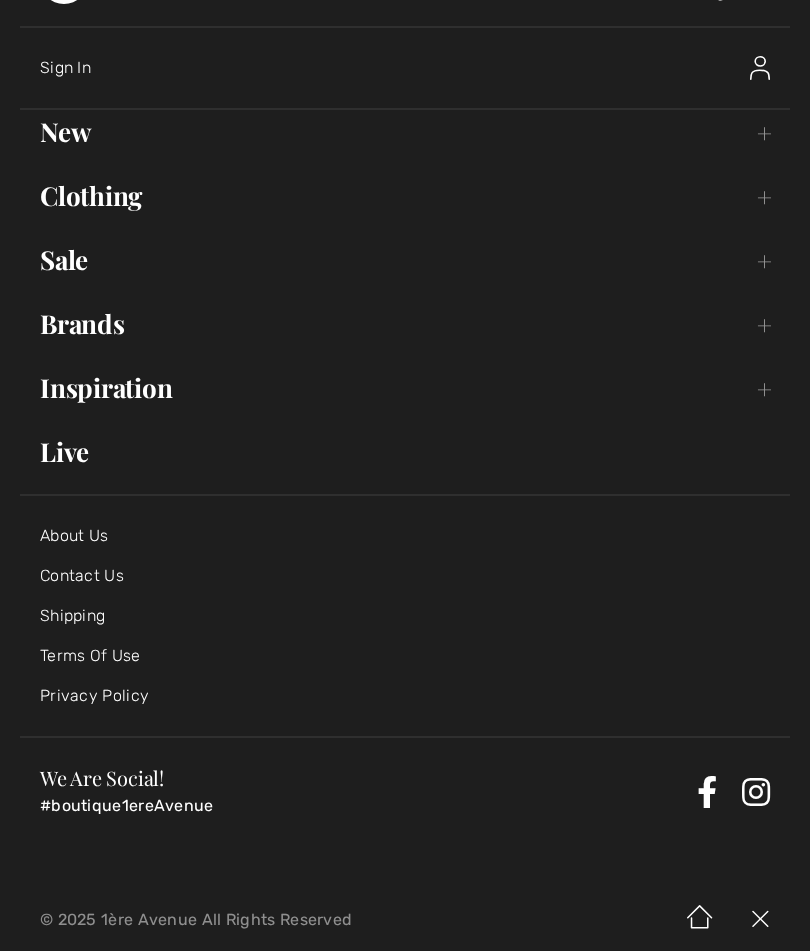 click on "About Us" at bounding box center [74, 535] 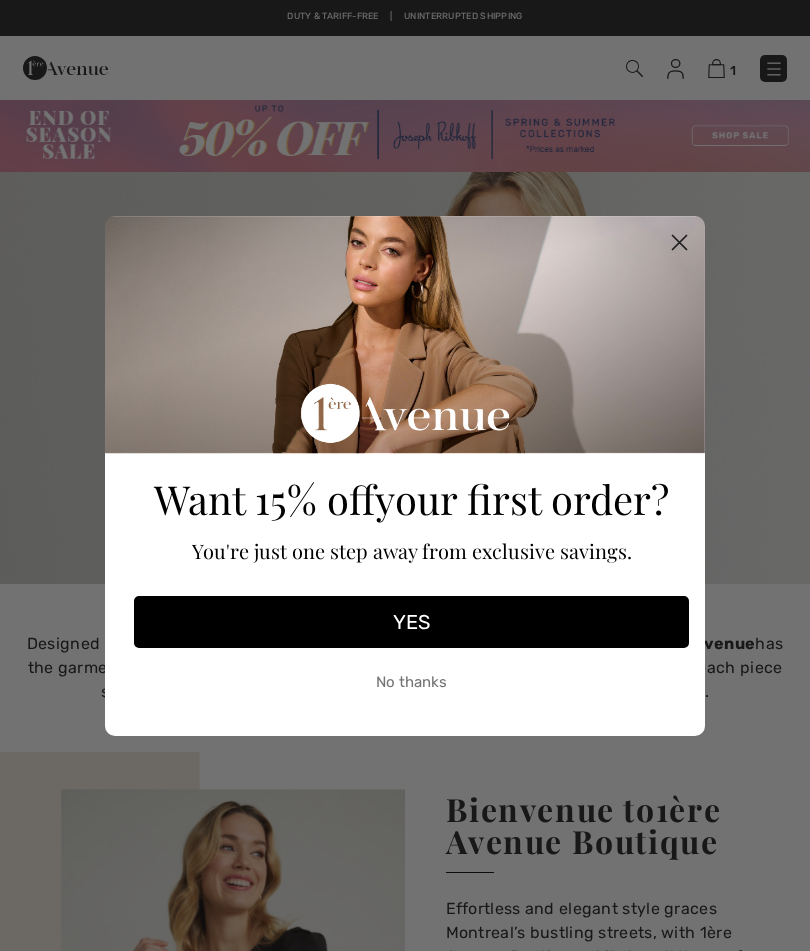 checkbox on "true" 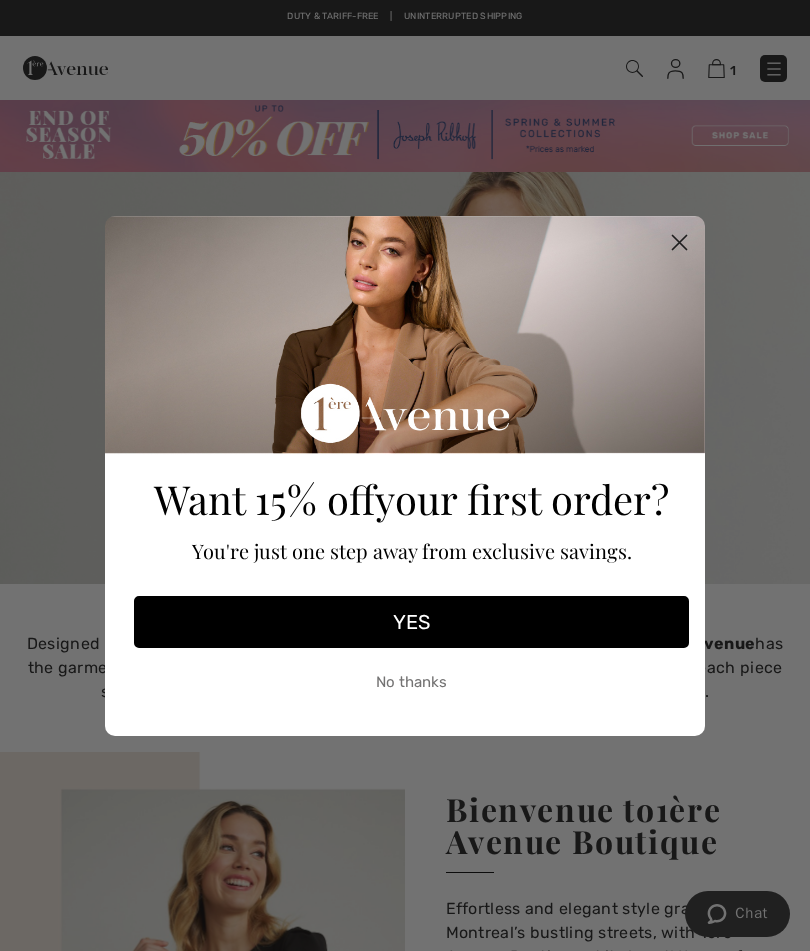 click on "YES" at bounding box center (411, 622) 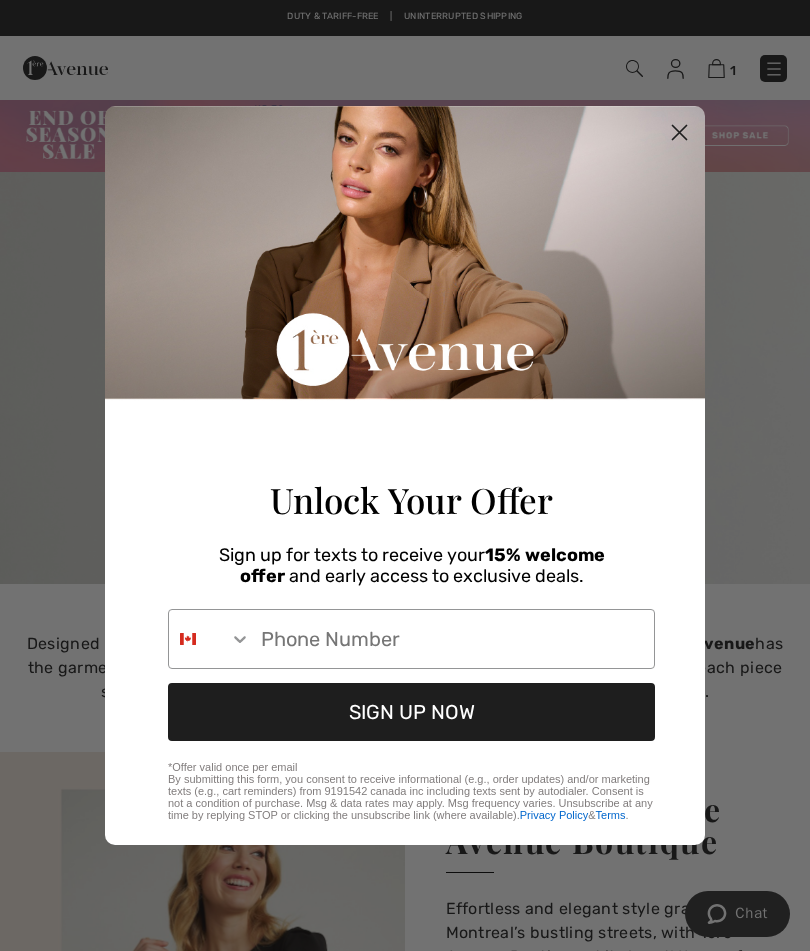 click on "Phone Number" at bounding box center [452, 639] 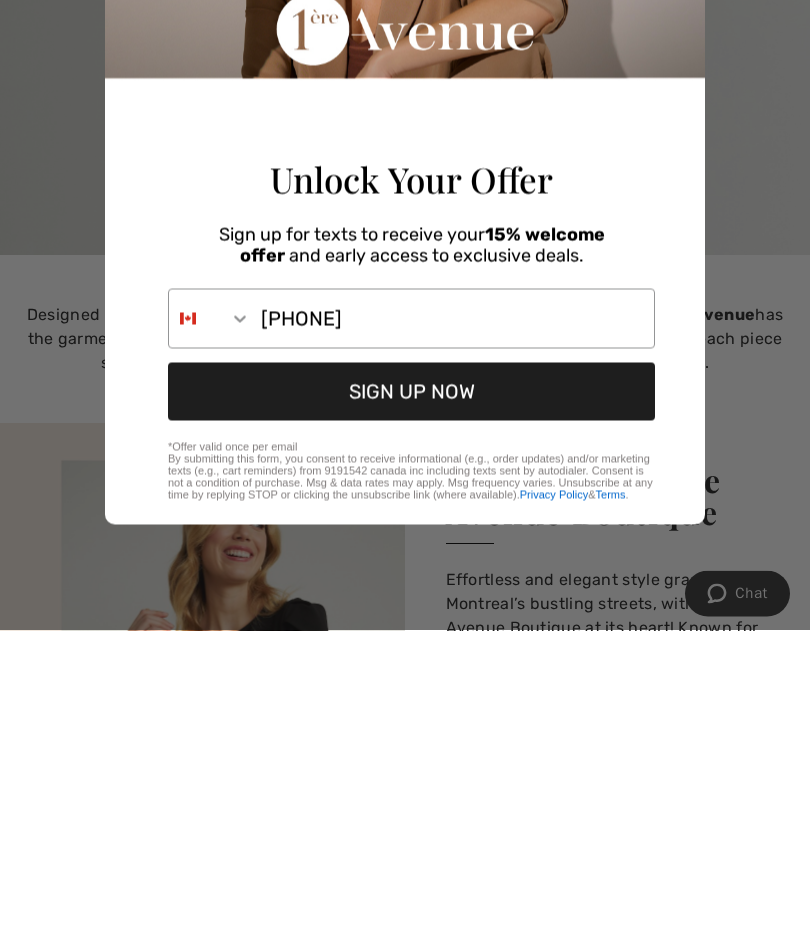 type on "514-519-5292" 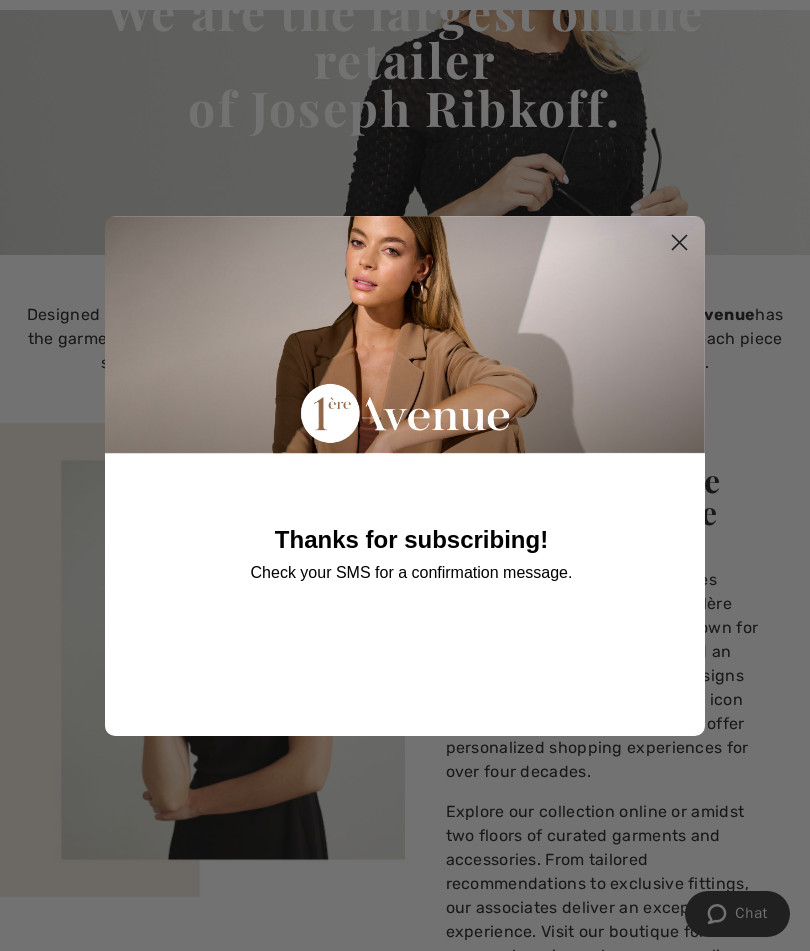 click on "Thanks for subscribing!" at bounding box center [411, 539] 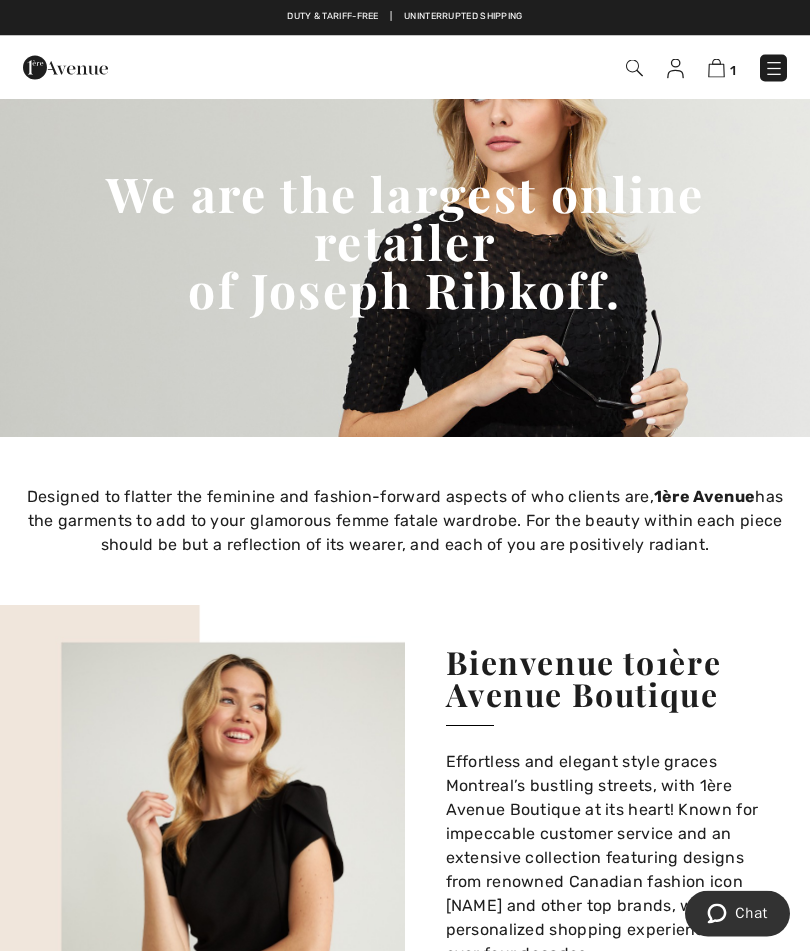 scroll, scrollTop: 0, scrollLeft: 0, axis: both 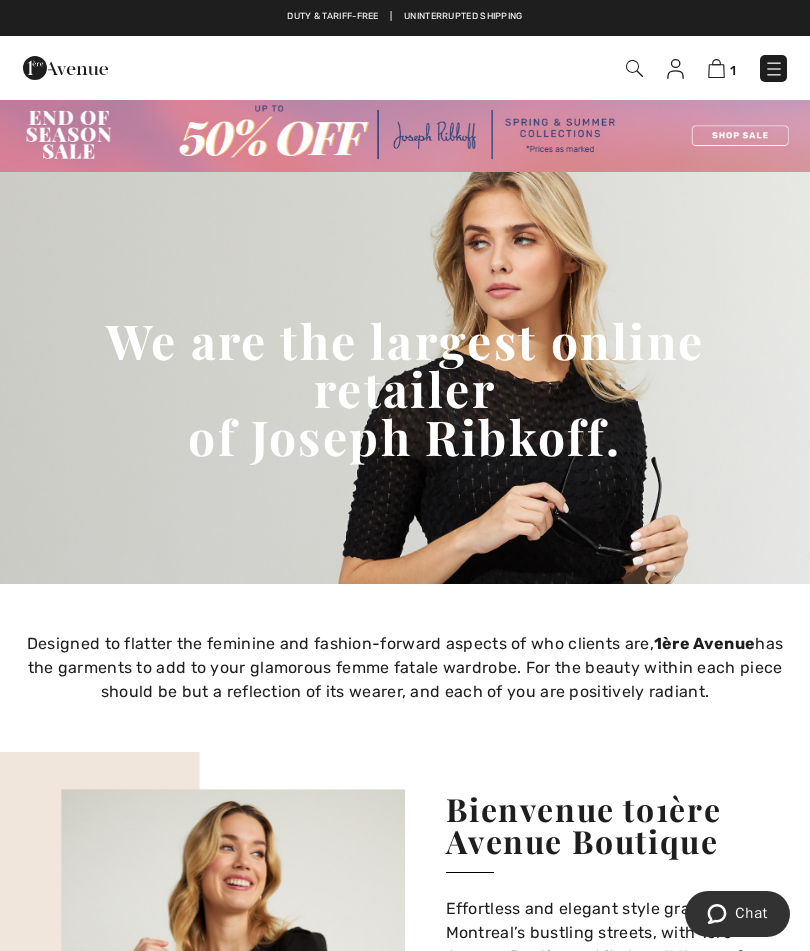 click at bounding box center (773, 68) 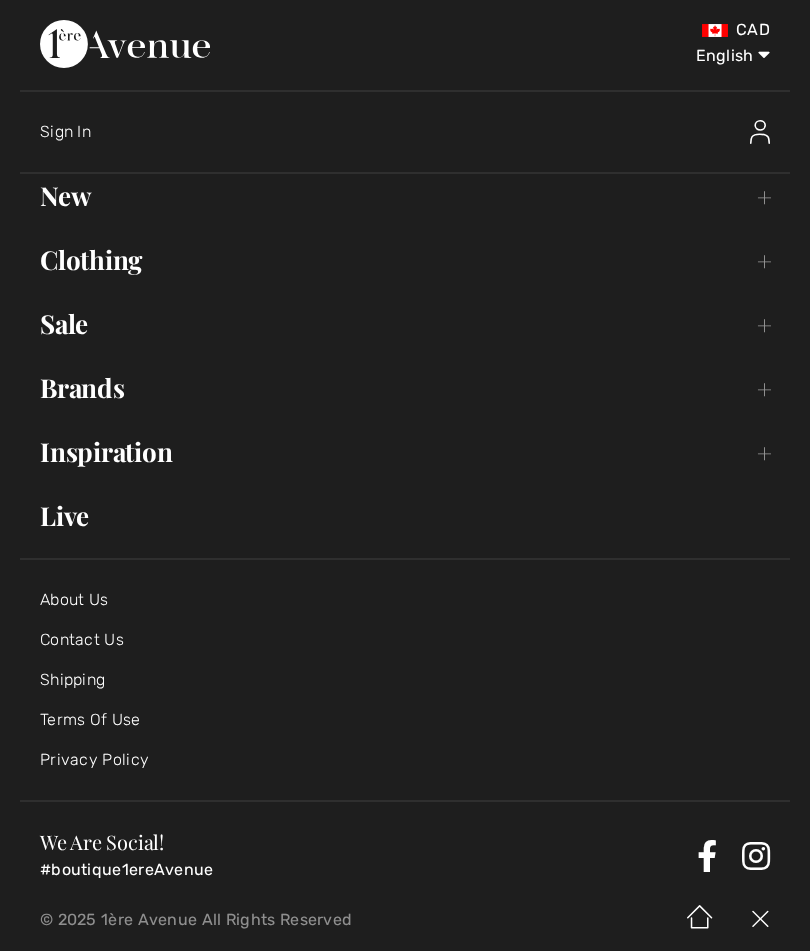 scroll, scrollTop: 0, scrollLeft: 0, axis: both 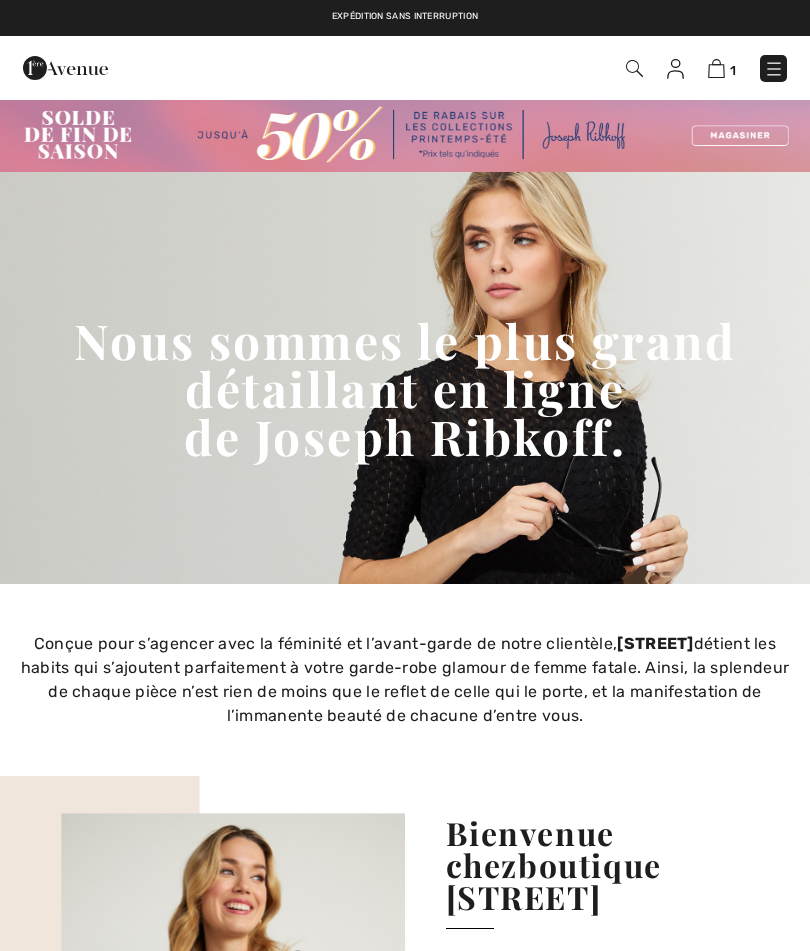 checkbox on "true" 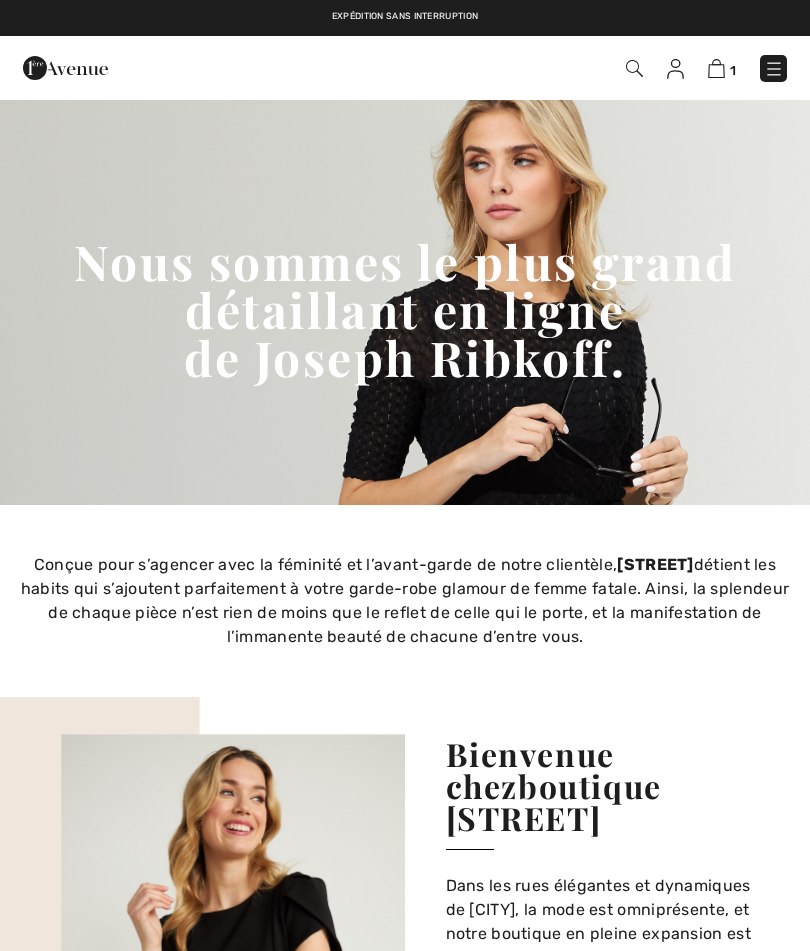 scroll, scrollTop: 0, scrollLeft: 0, axis: both 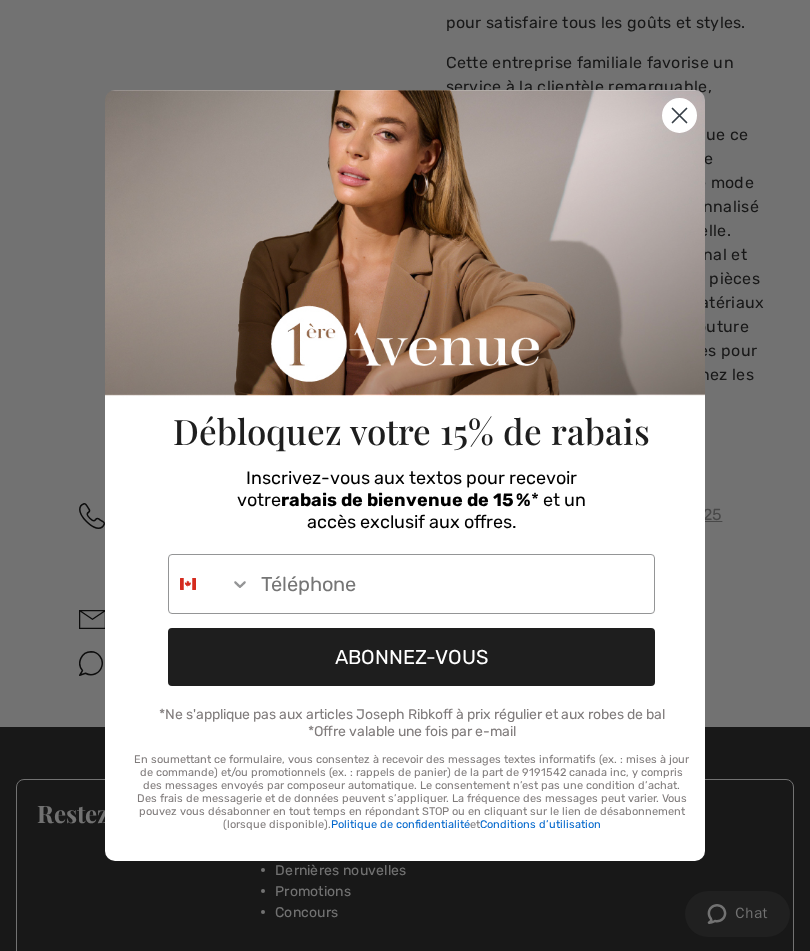 click 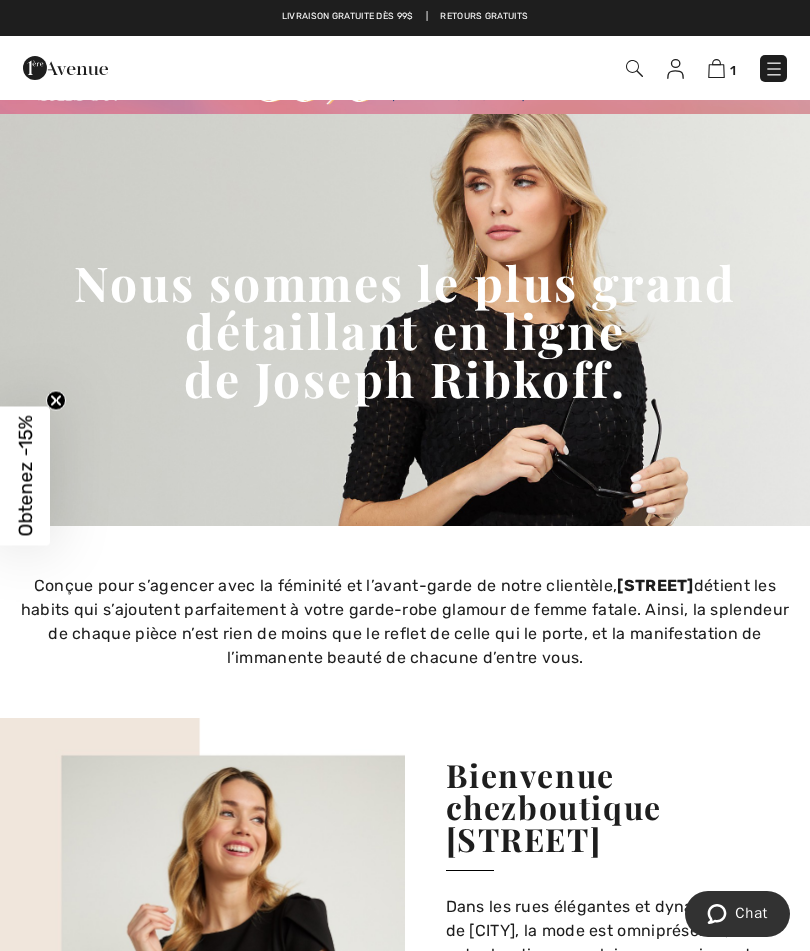 scroll, scrollTop: 57, scrollLeft: 0, axis: vertical 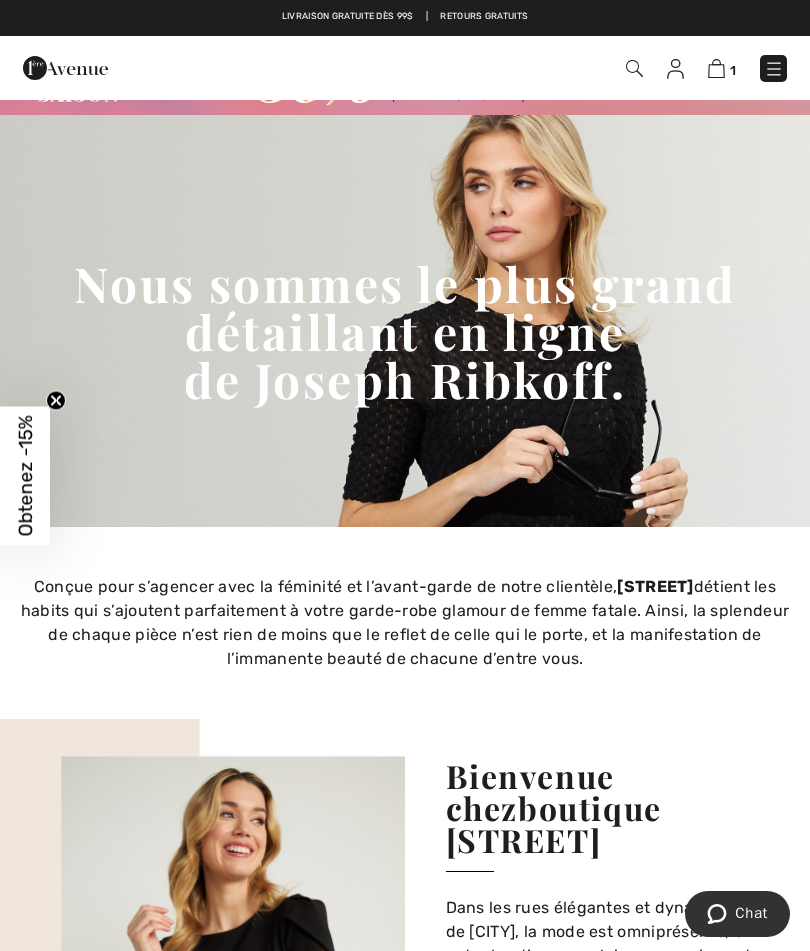 click at bounding box center (716, 68) 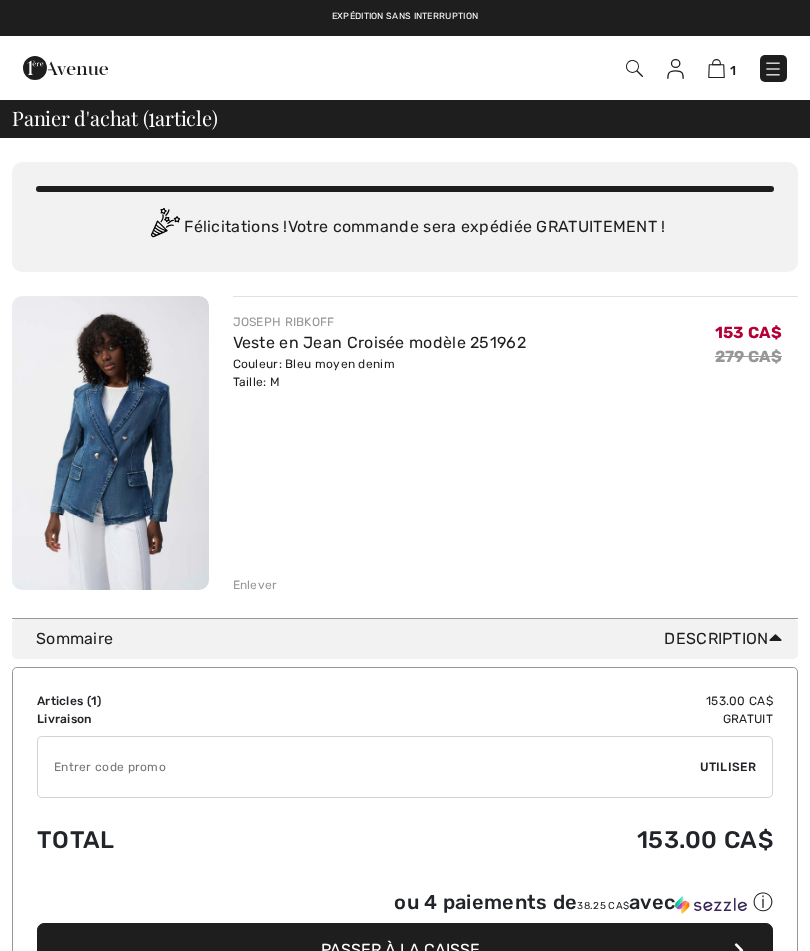 checkbox on "true" 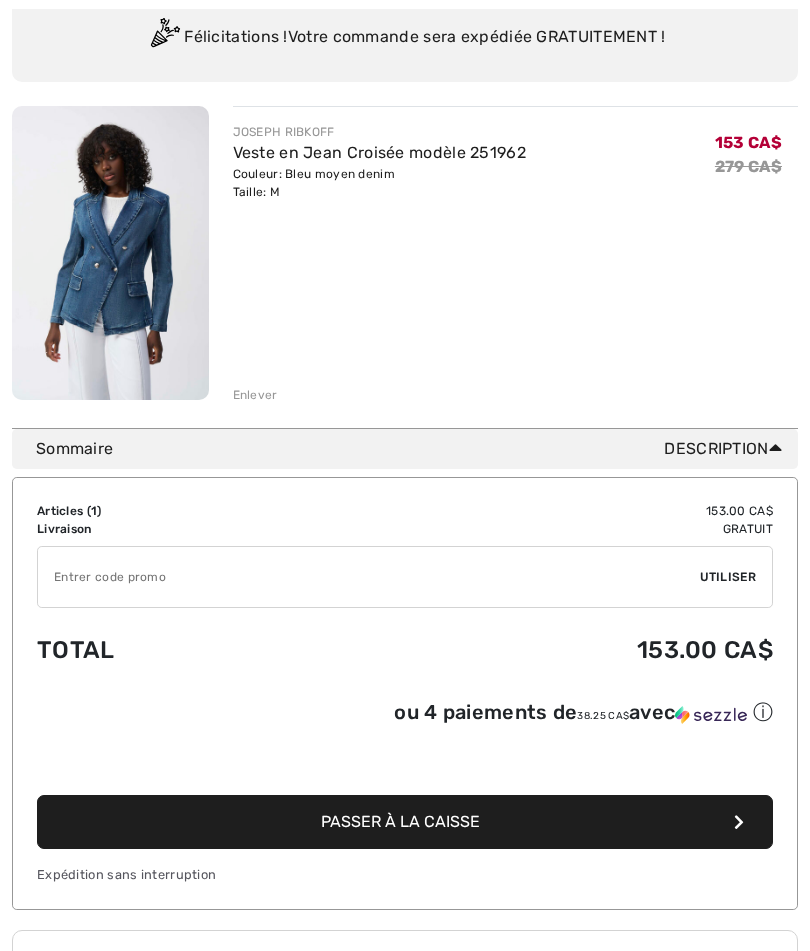 scroll, scrollTop: 190, scrollLeft: 0, axis: vertical 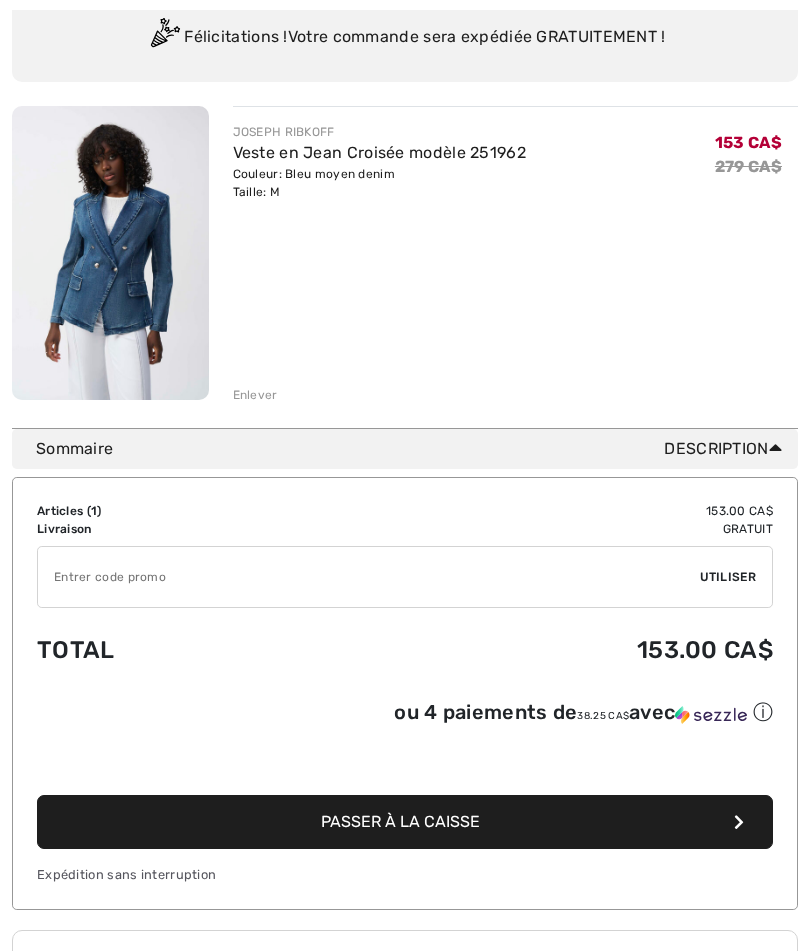 click on "Sommaire			 Description" at bounding box center [405, 449] 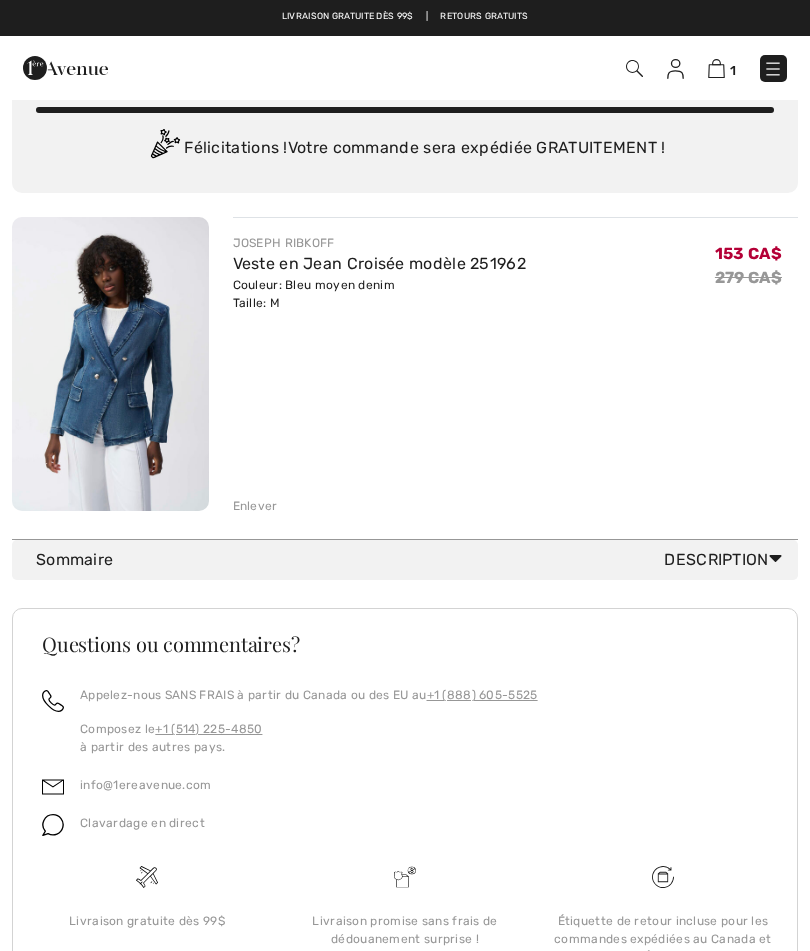scroll, scrollTop: 75, scrollLeft: 0, axis: vertical 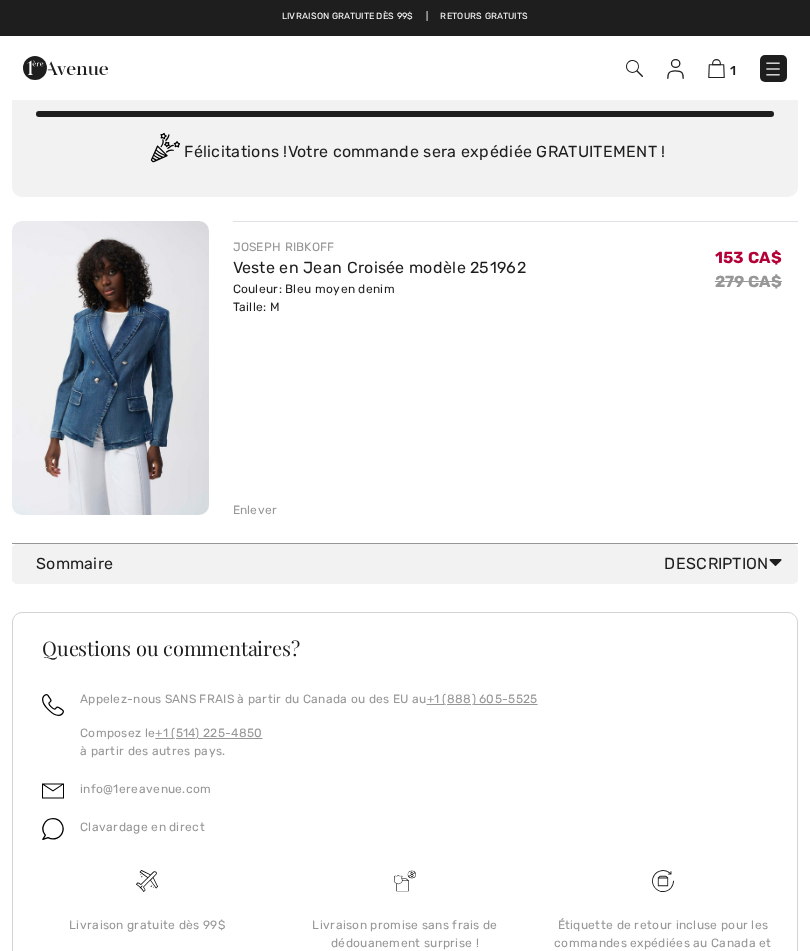 click at bounding box center [775, 562] 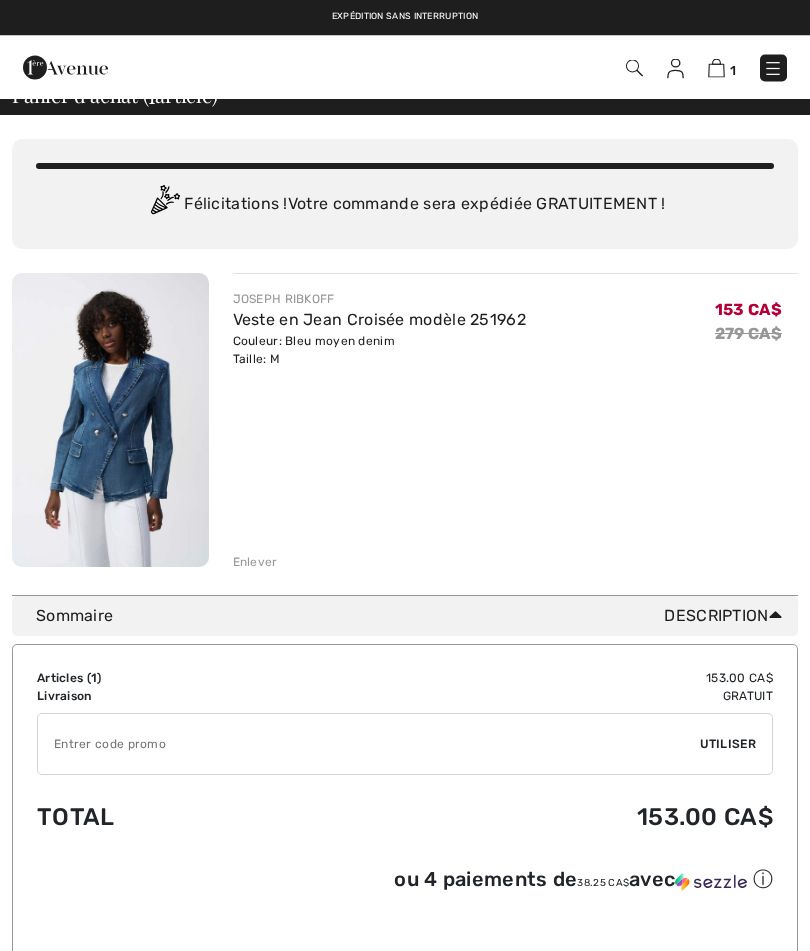 scroll, scrollTop: 0, scrollLeft: 0, axis: both 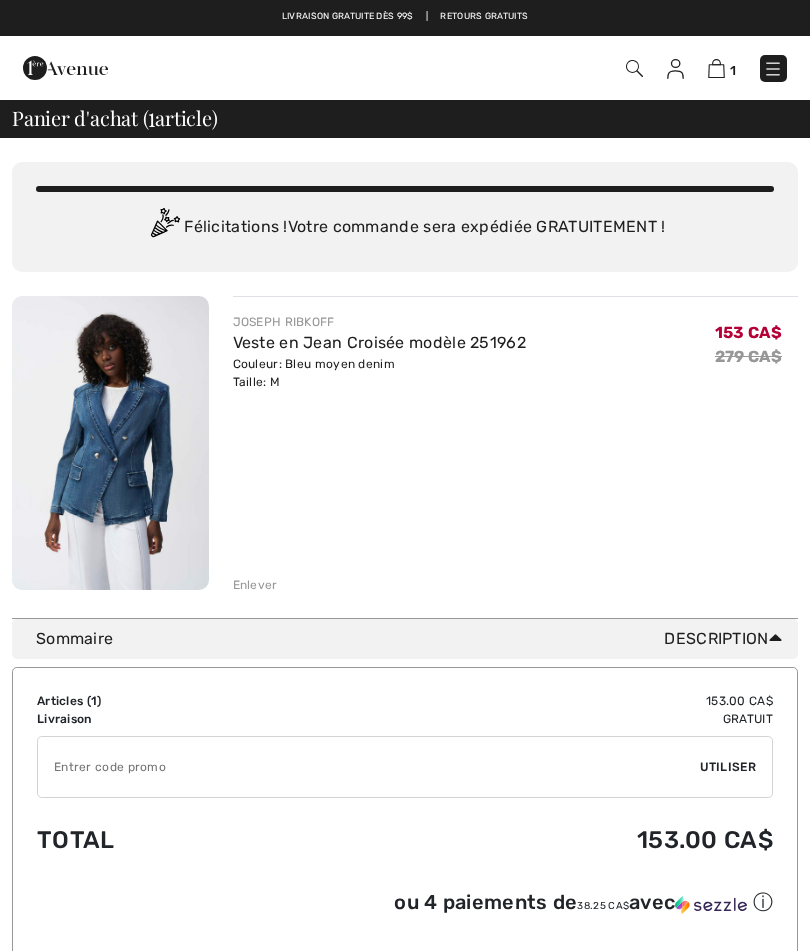 click at bounding box center (110, 443) 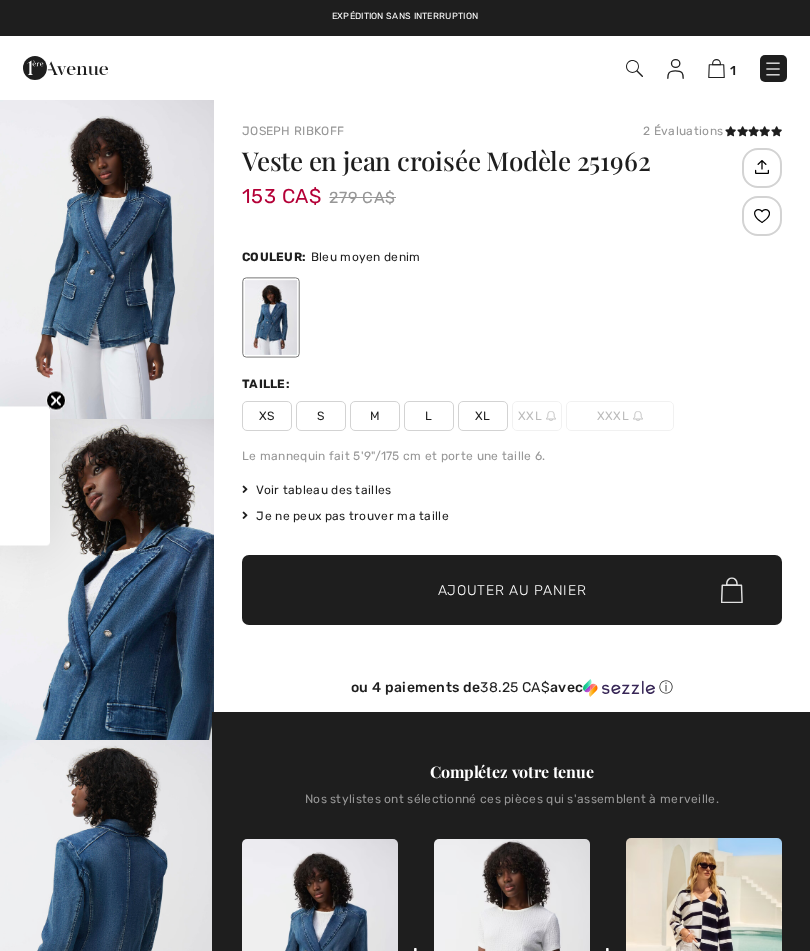 scroll, scrollTop: 0, scrollLeft: 0, axis: both 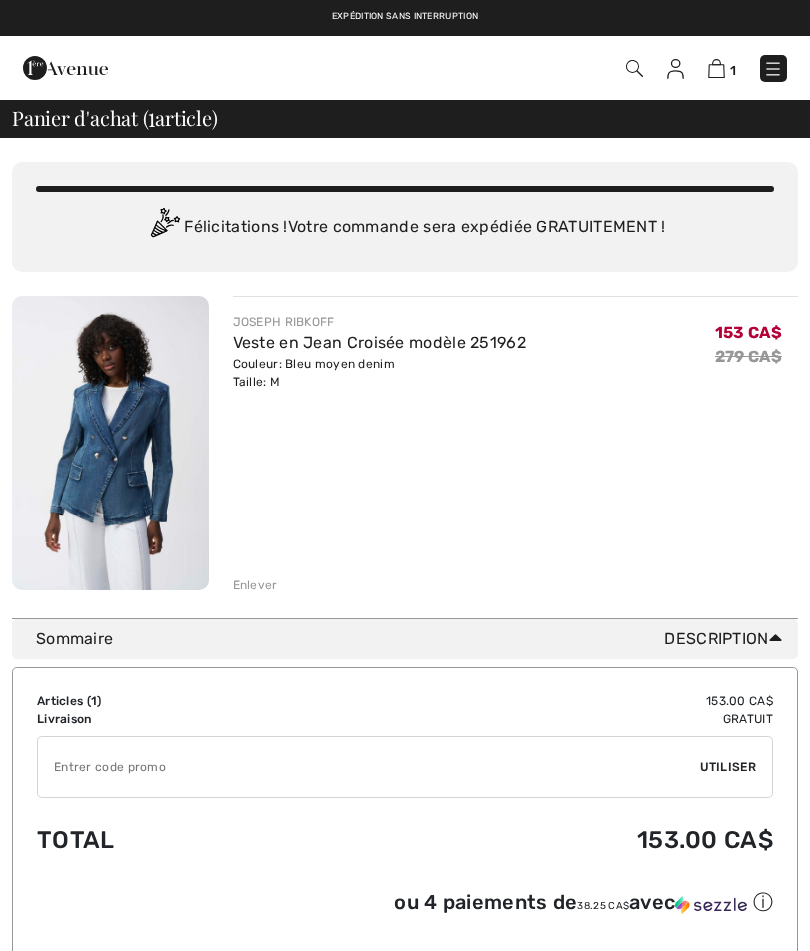 click at bounding box center (773, 69) 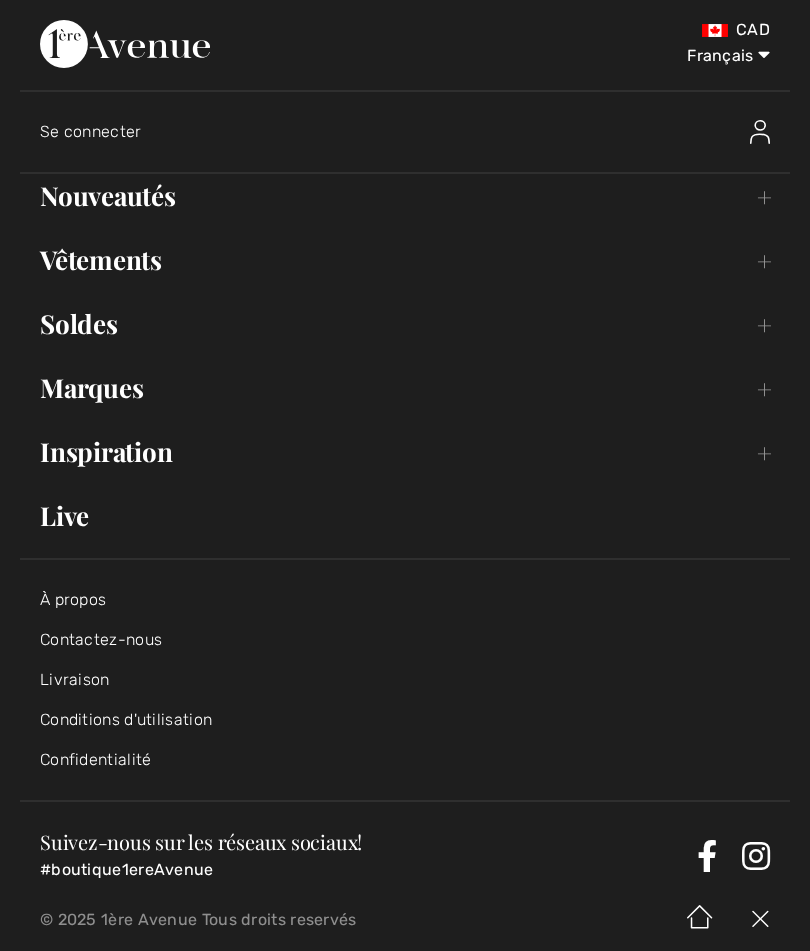 click on "Soldes Toggle submenu" at bounding box center [405, 324] 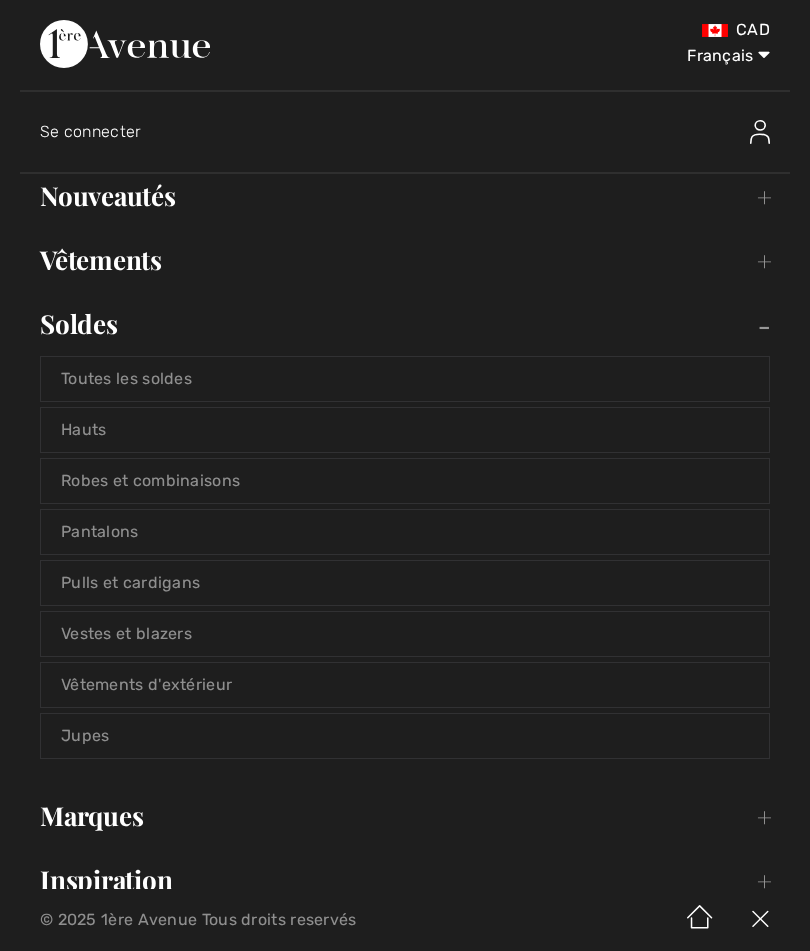 click on "Vêtements d'extérieur" at bounding box center [405, 685] 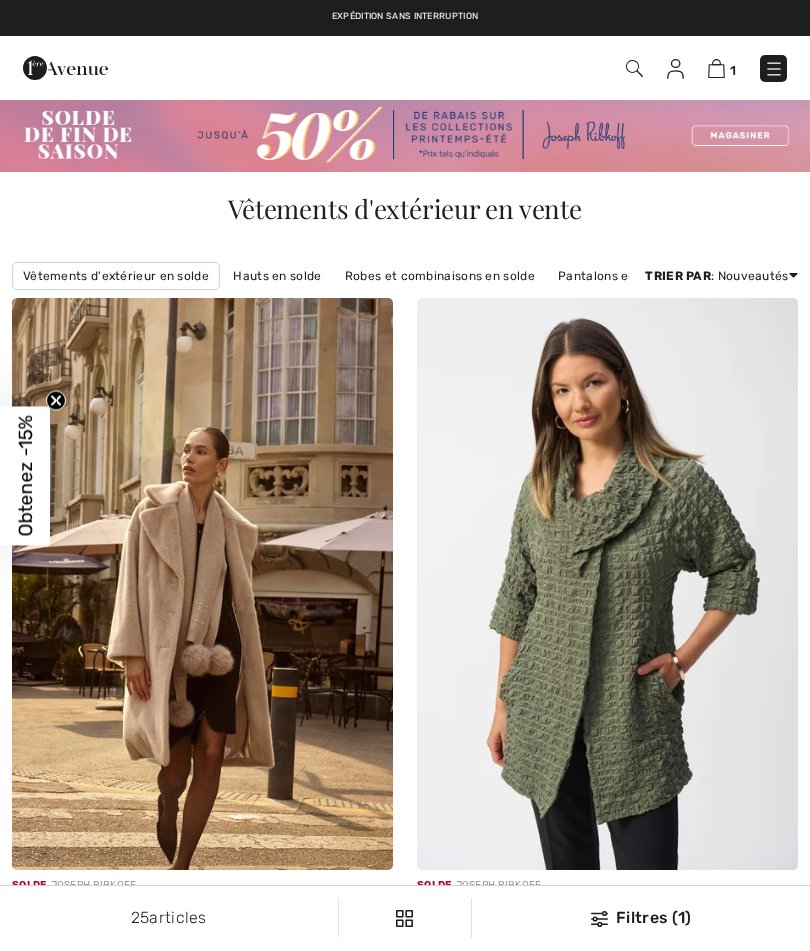 scroll, scrollTop: 0, scrollLeft: 0, axis: both 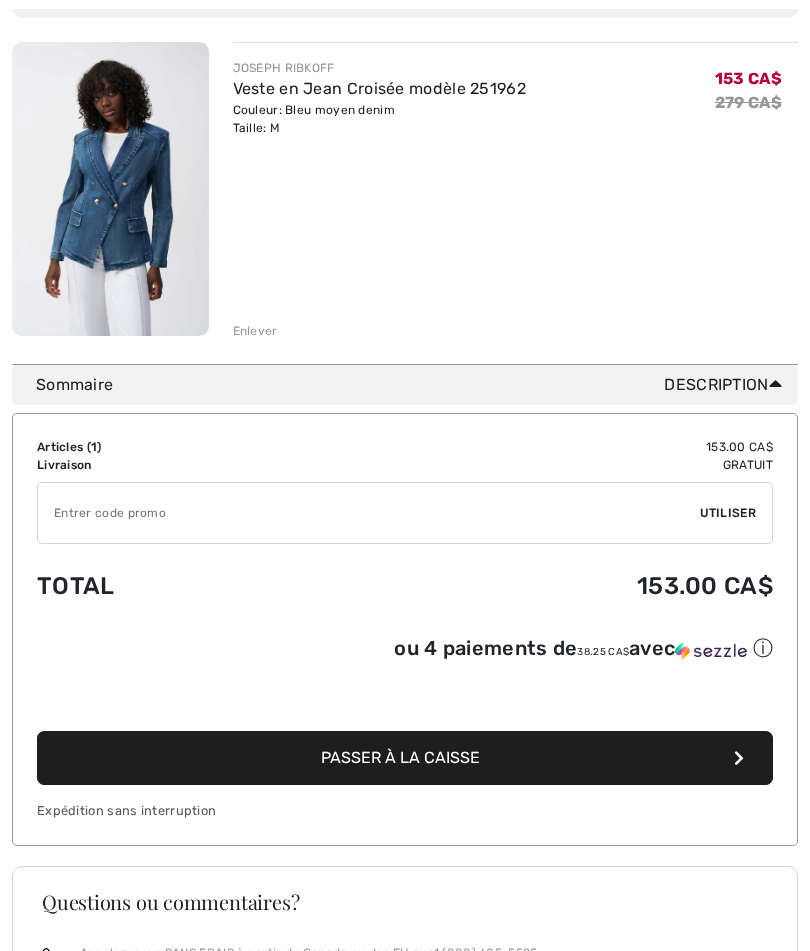 click on "Passer à la caisse" at bounding box center (400, 758) 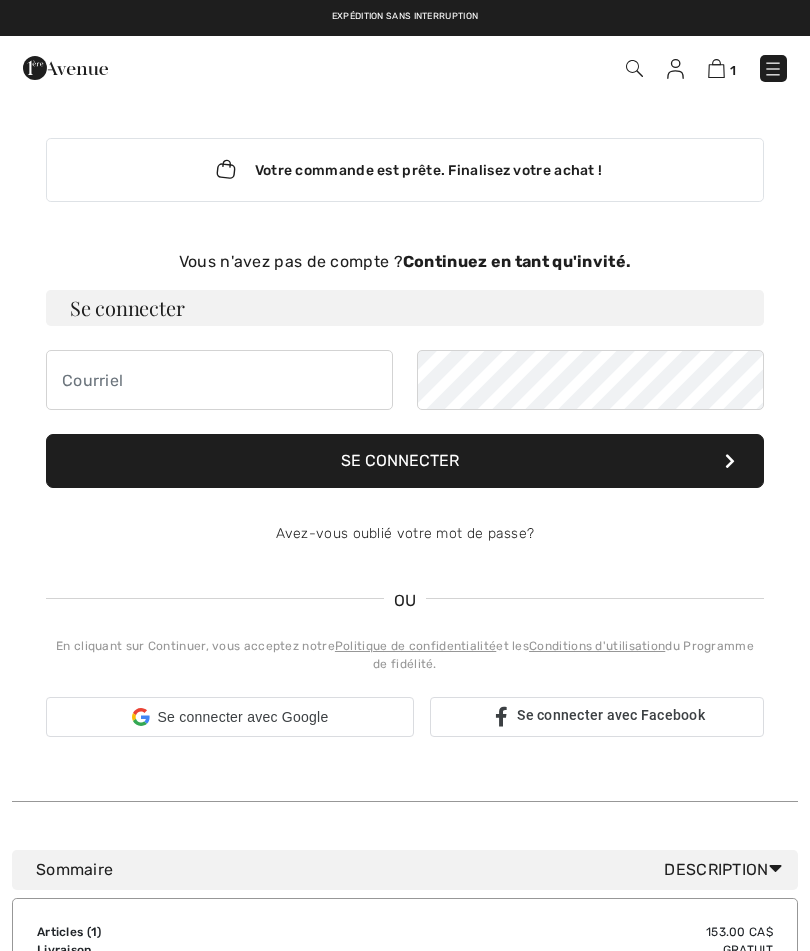 scroll, scrollTop: 0, scrollLeft: 0, axis: both 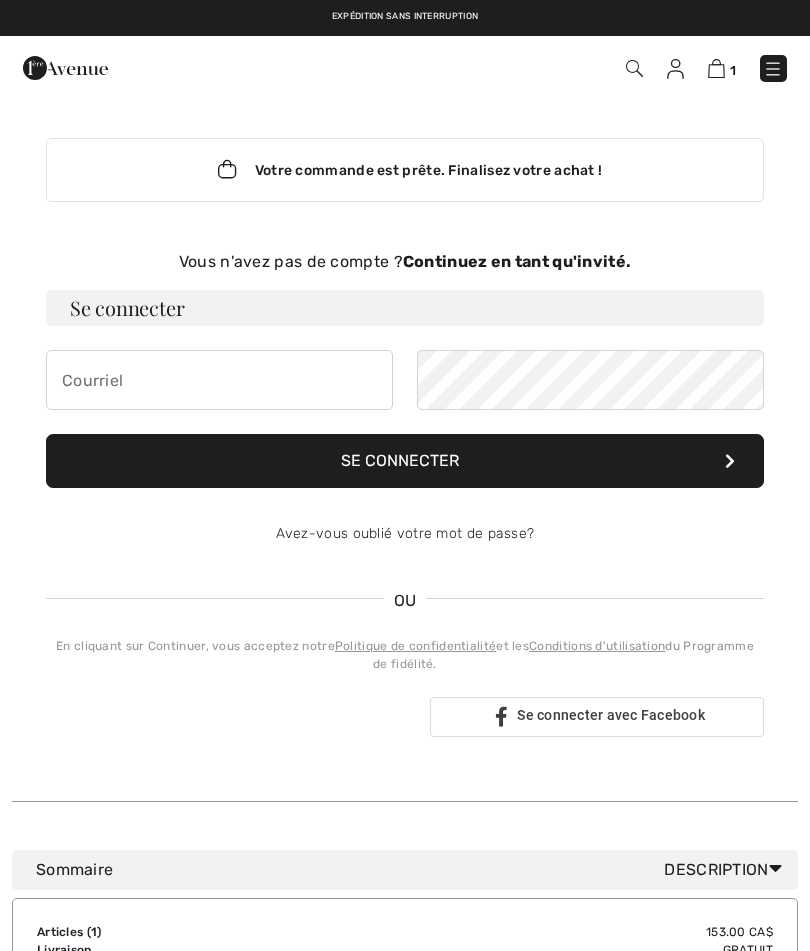 click on "Se connecter" at bounding box center [405, 308] 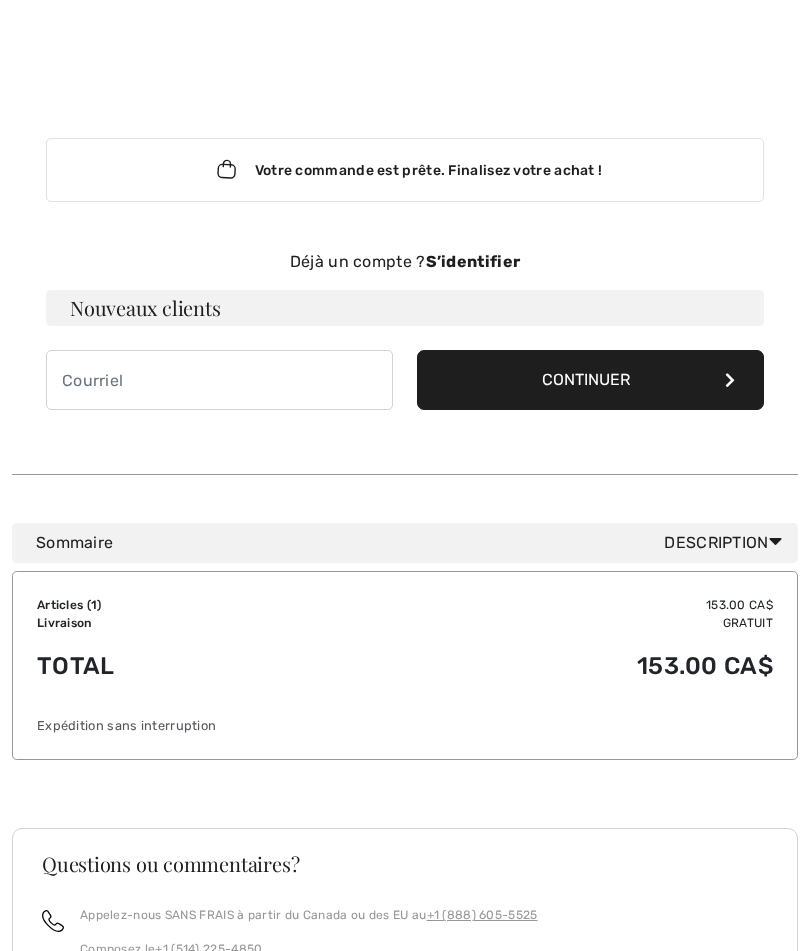 scroll, scrollTop: 23, scrollLeft: 0, axis: vertical 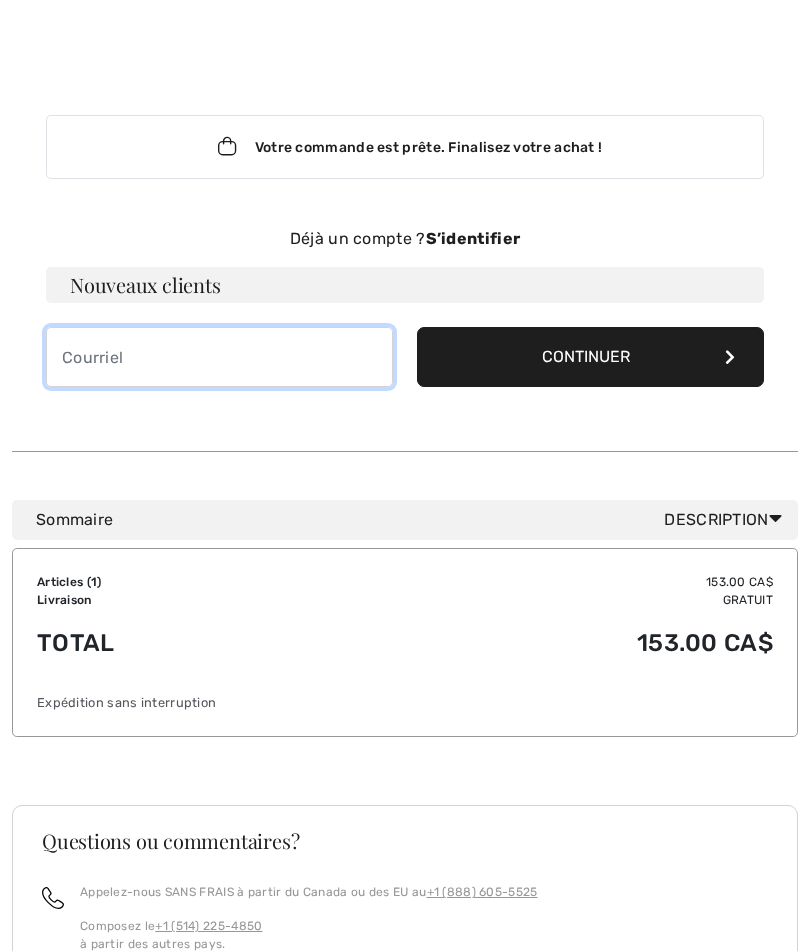 click at bounding box center (219, 357) 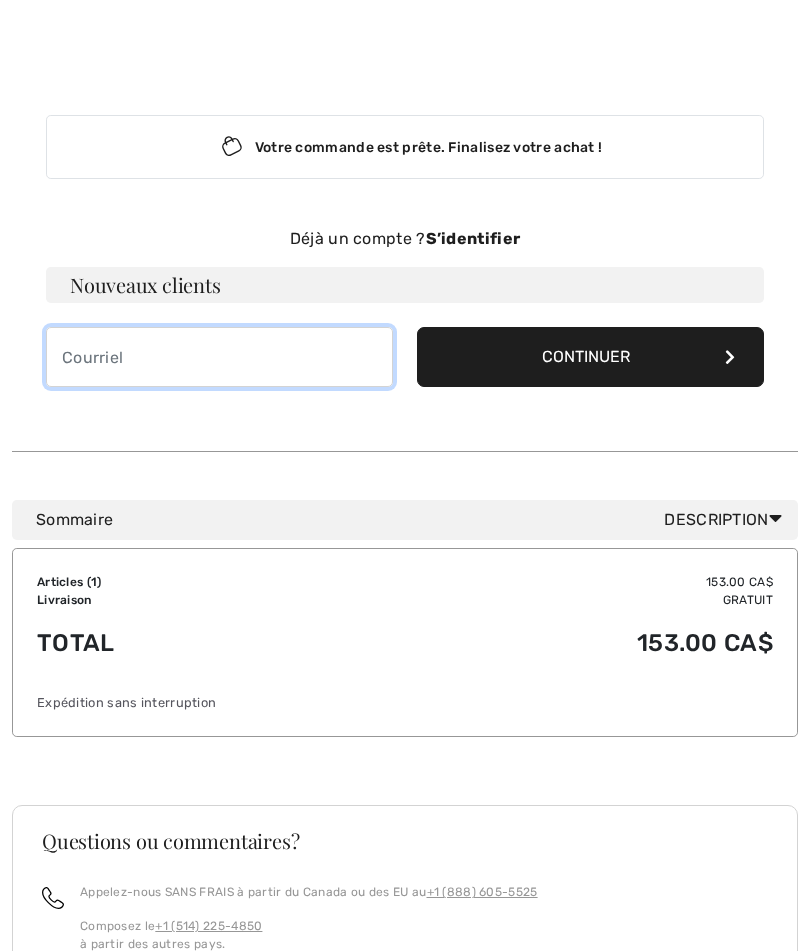 scroll, scrollTop: 22, scrollLeft: 0, axis: vertical 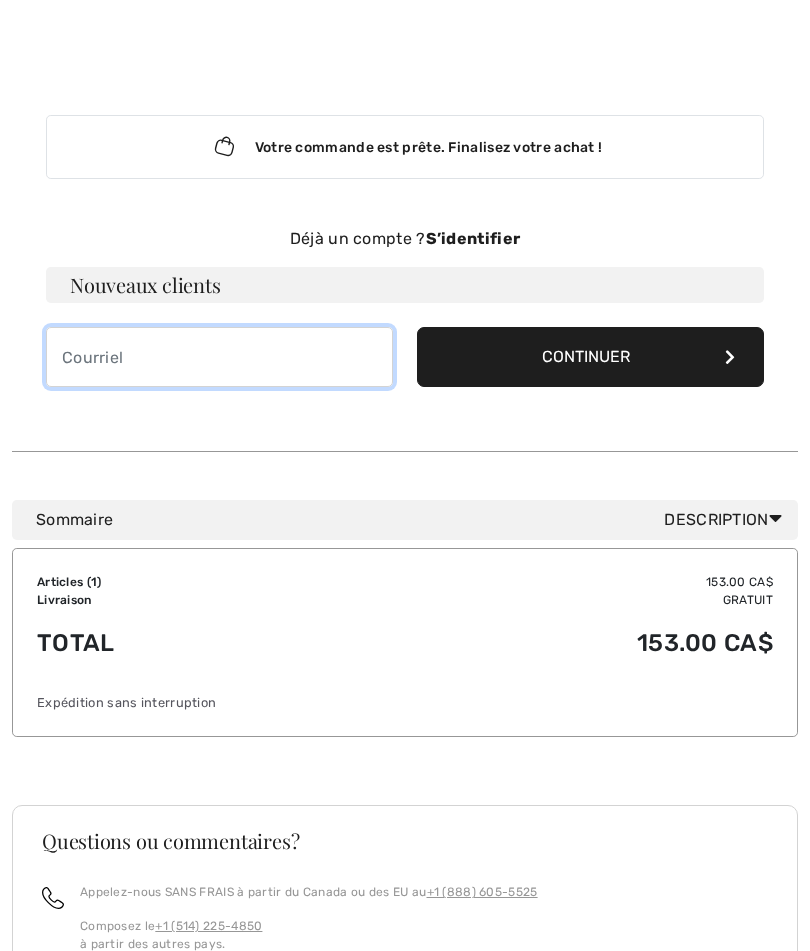 type on "g" 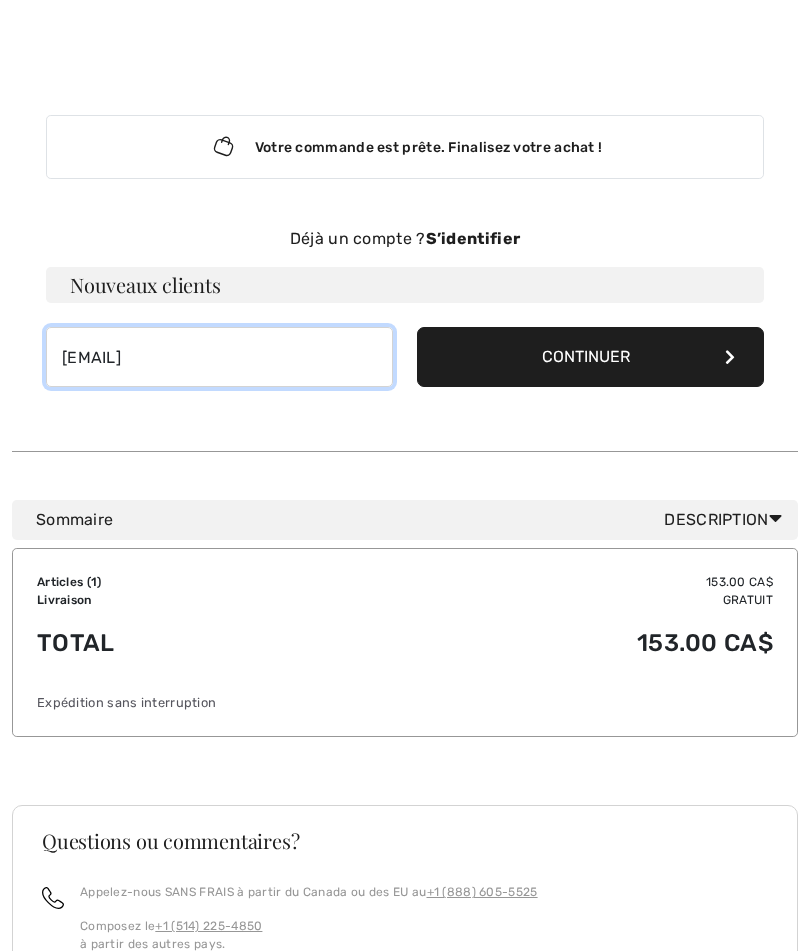 type on "[EMAIL]" 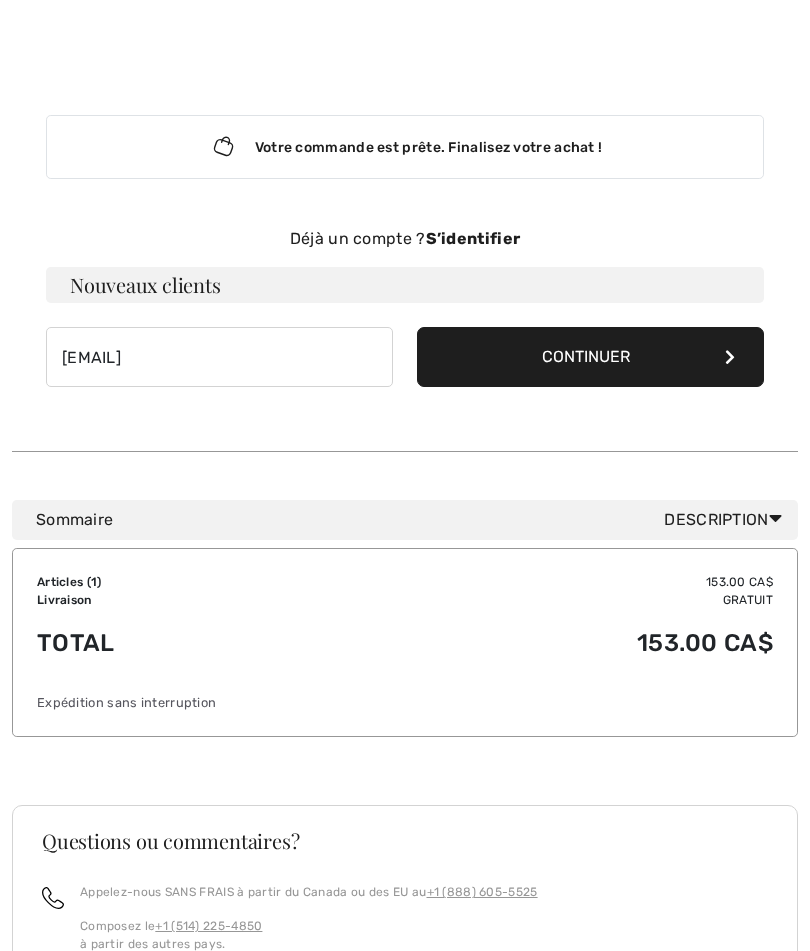 click on "Continuer" at bounding box center [590, 358] 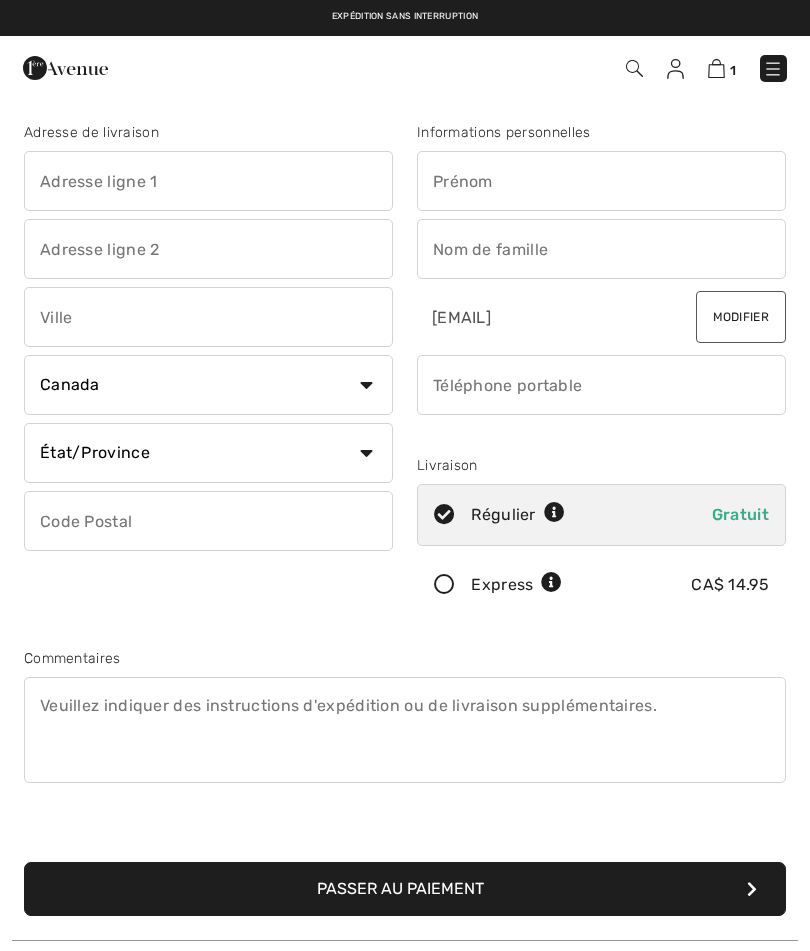 scroll, scrollTop: 0, scrollLeft: 0, axis: both 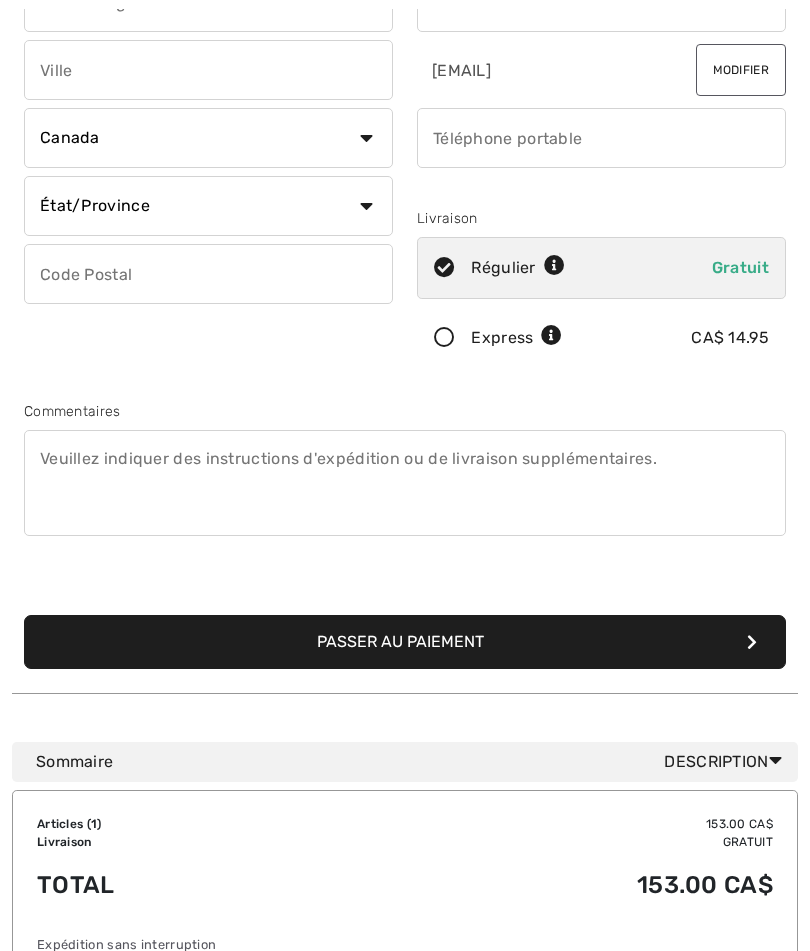 click on "Gratuit" at bounding box center [740, 268] 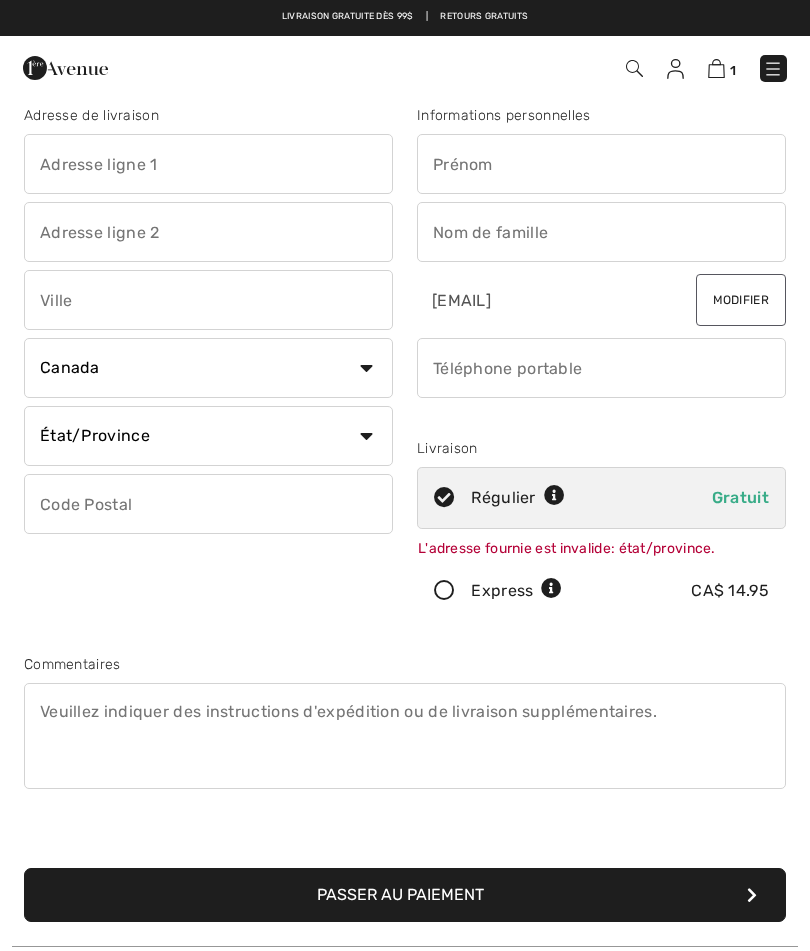 scroll, scrollTop: 0, scrollLeft: 0, axis: both 